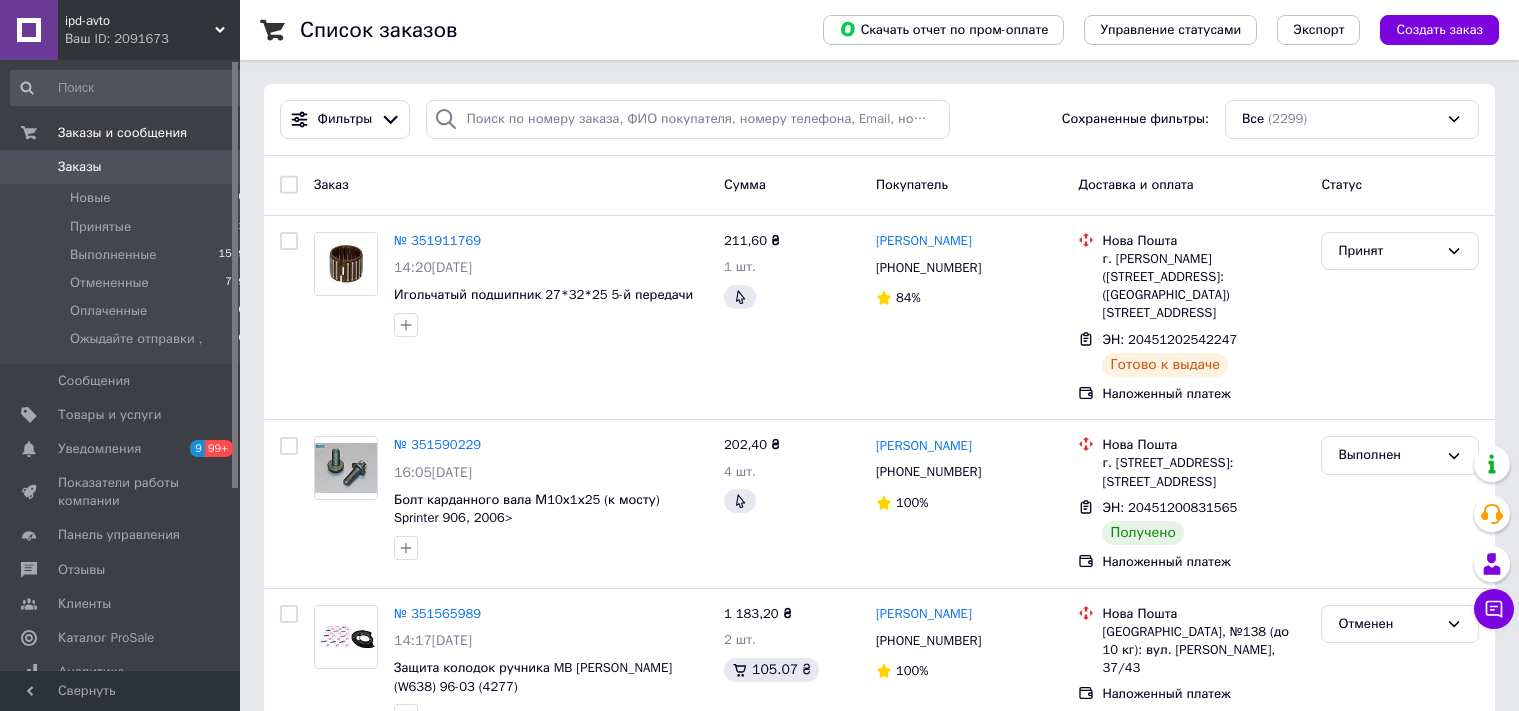 scroll, scrollTop: 0, scrollLeft: 0, axis: both 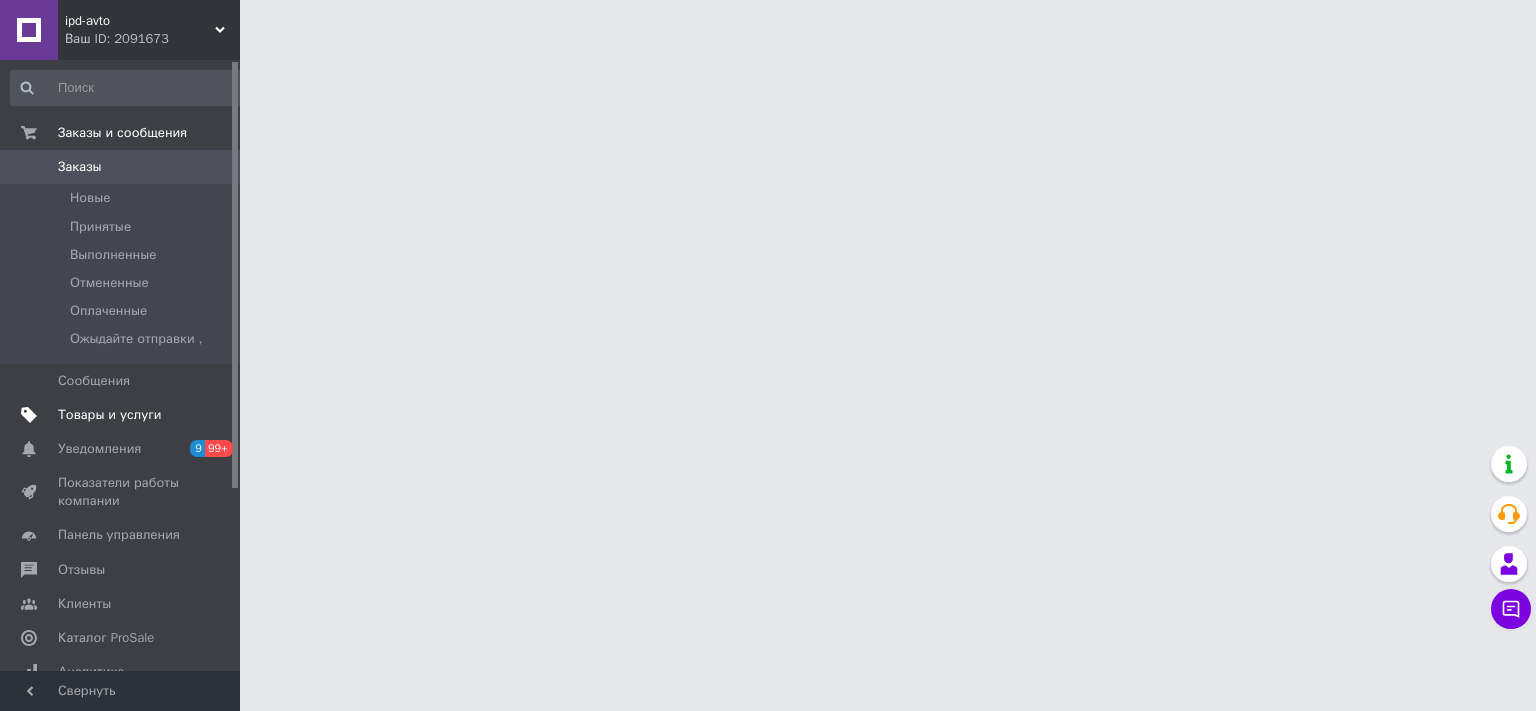 click on "Товары и услуги" at bounding box center [110, 415] 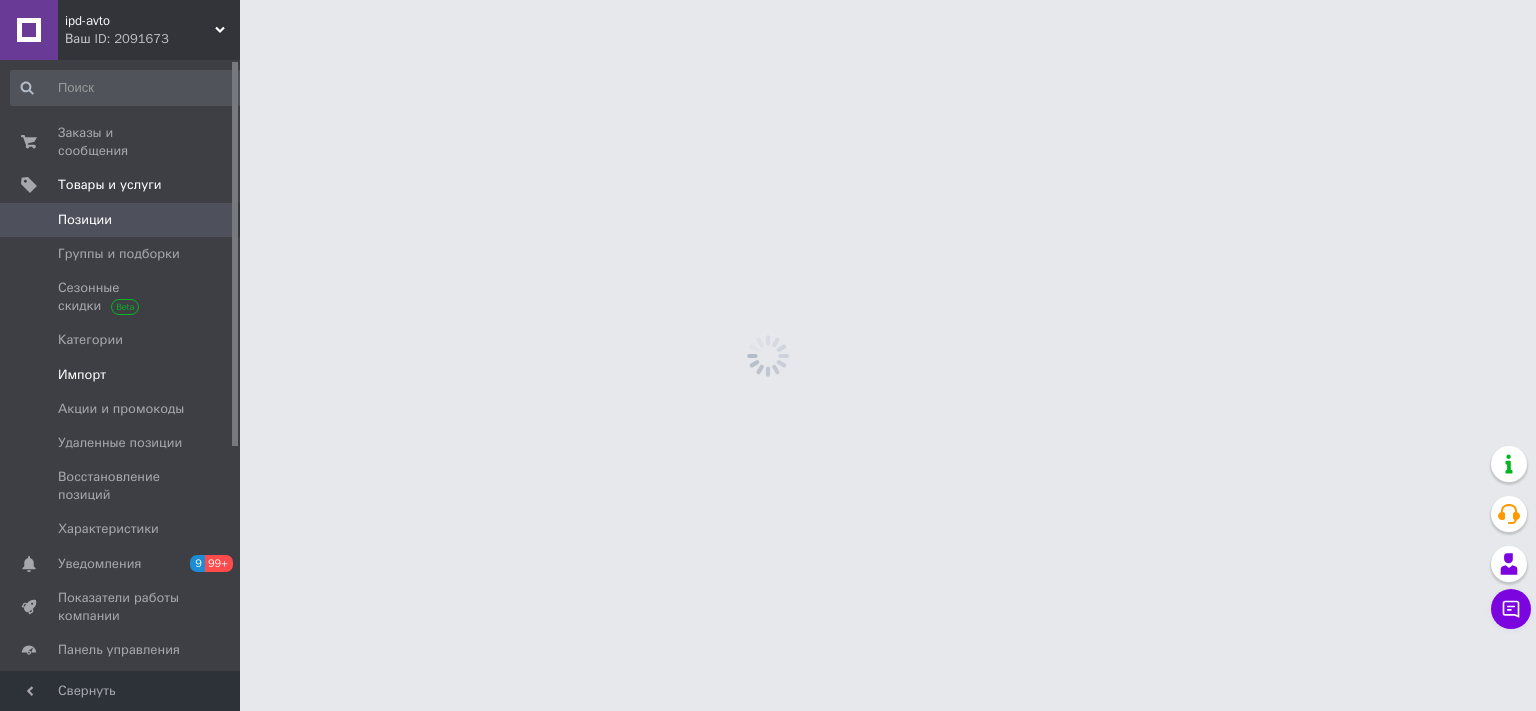 click on "Импорт" at bounding box center [82, 375] 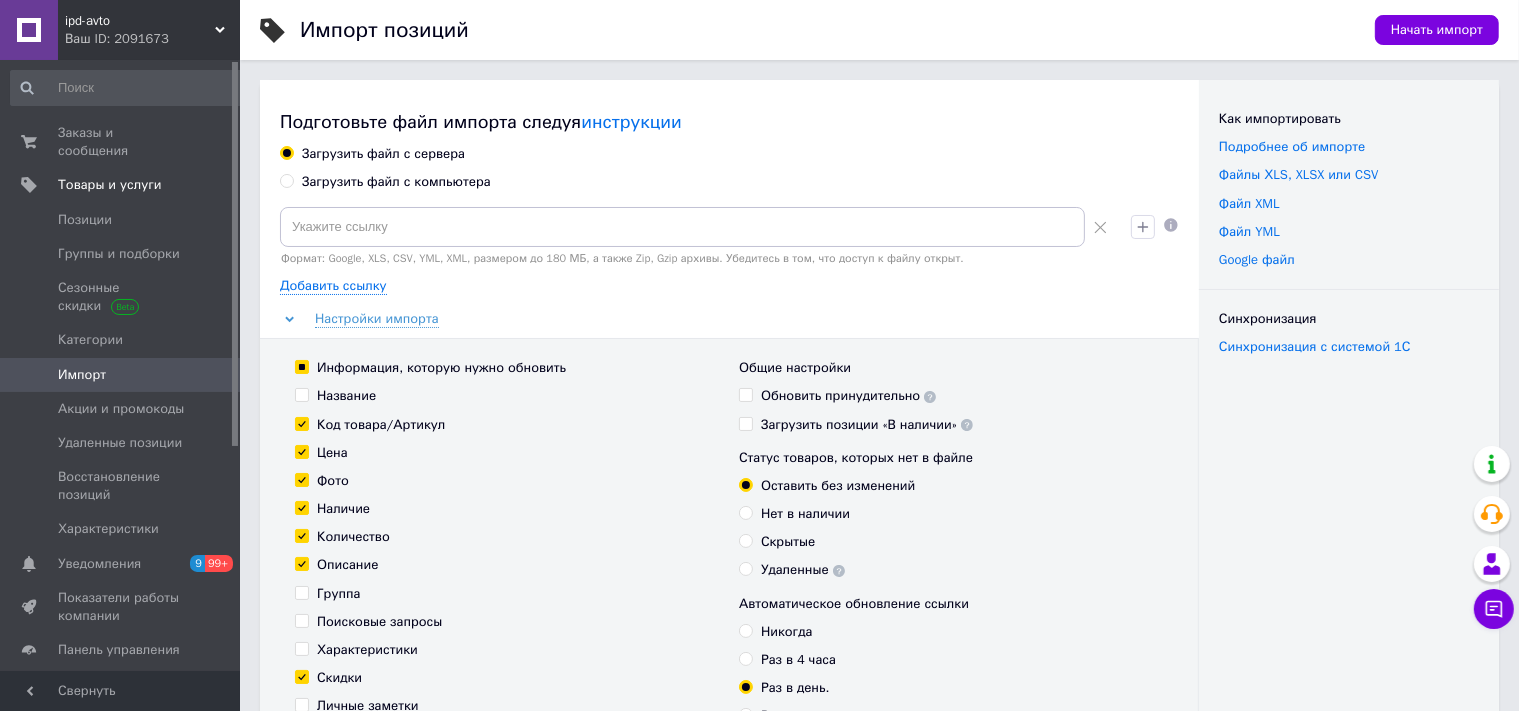 click on "Загрузить файл с компьютера" at bounding box center [286, 180] 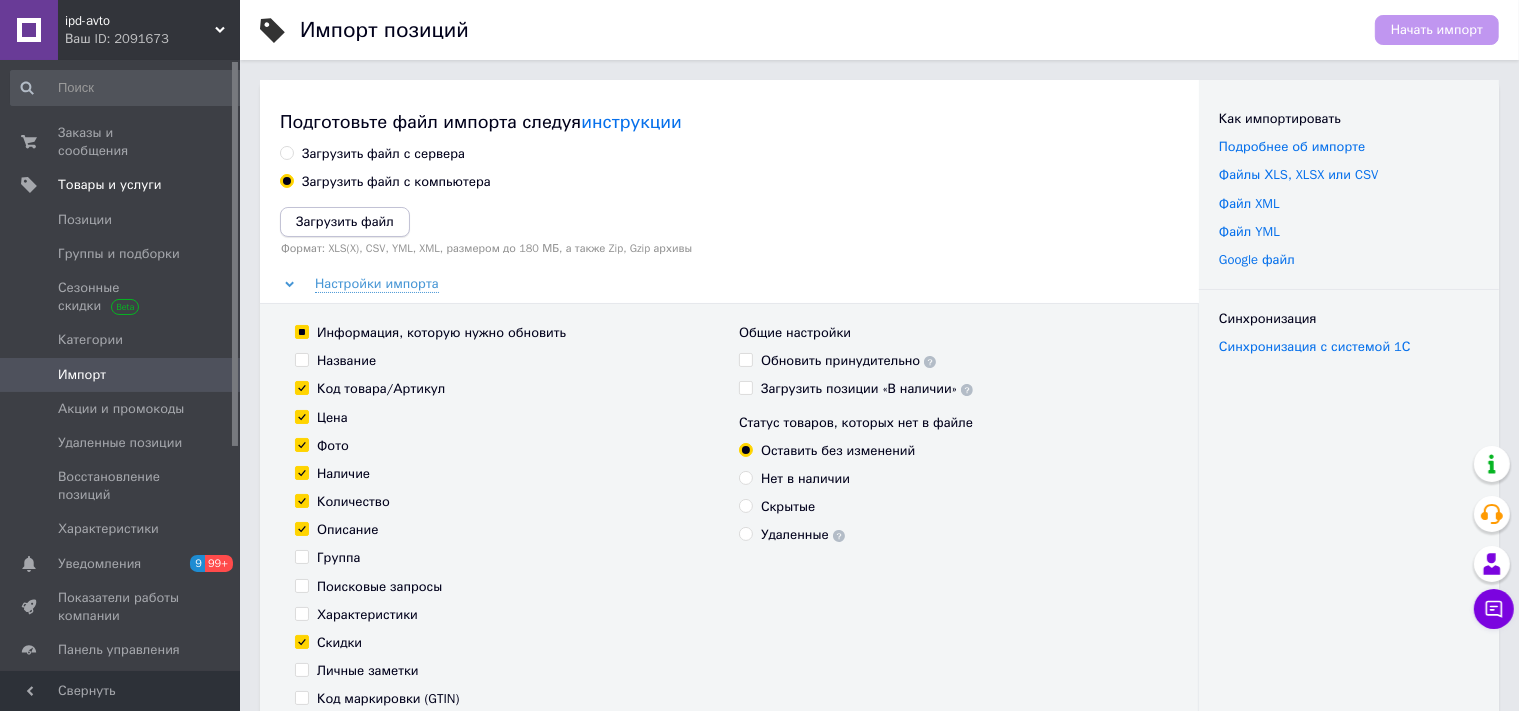 click on "Загрузить файл" at bounding box center (345, 221) 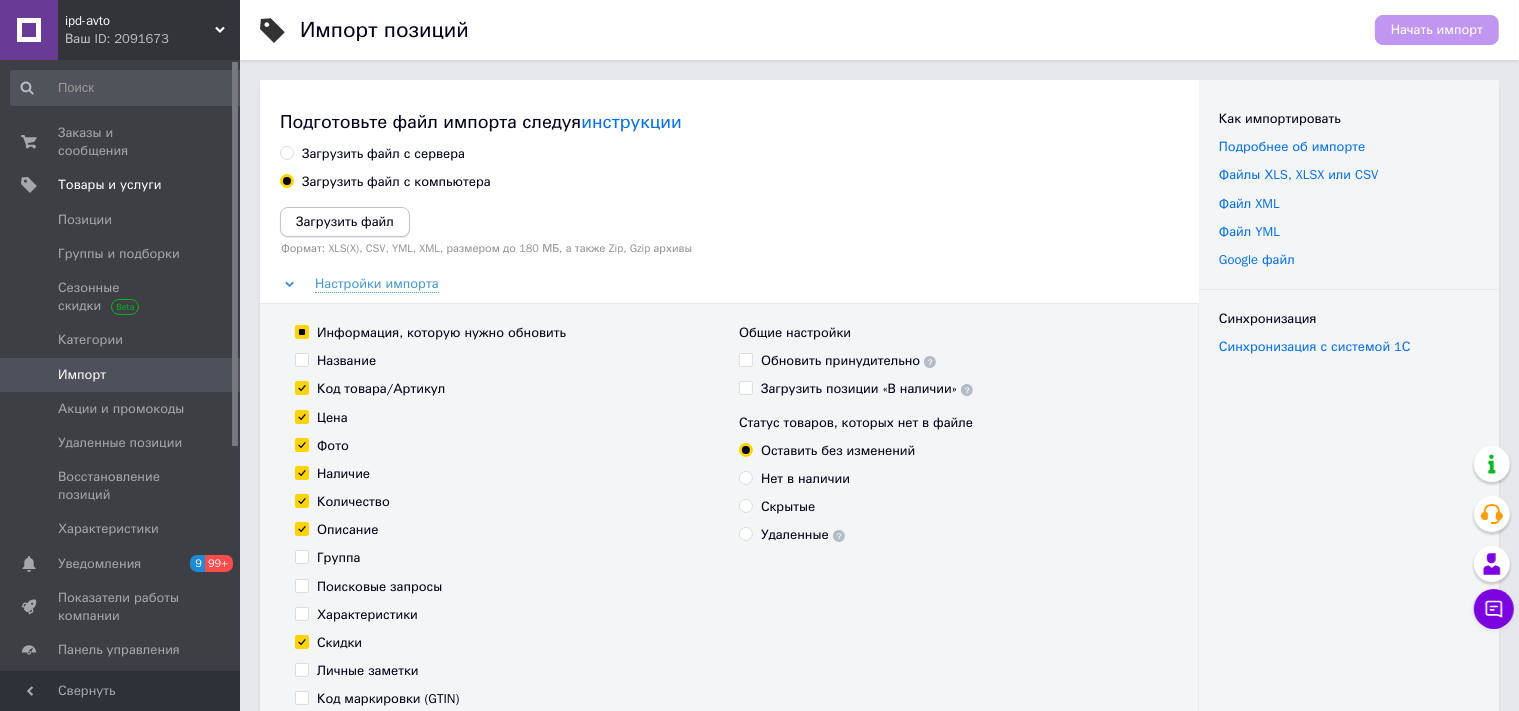 type 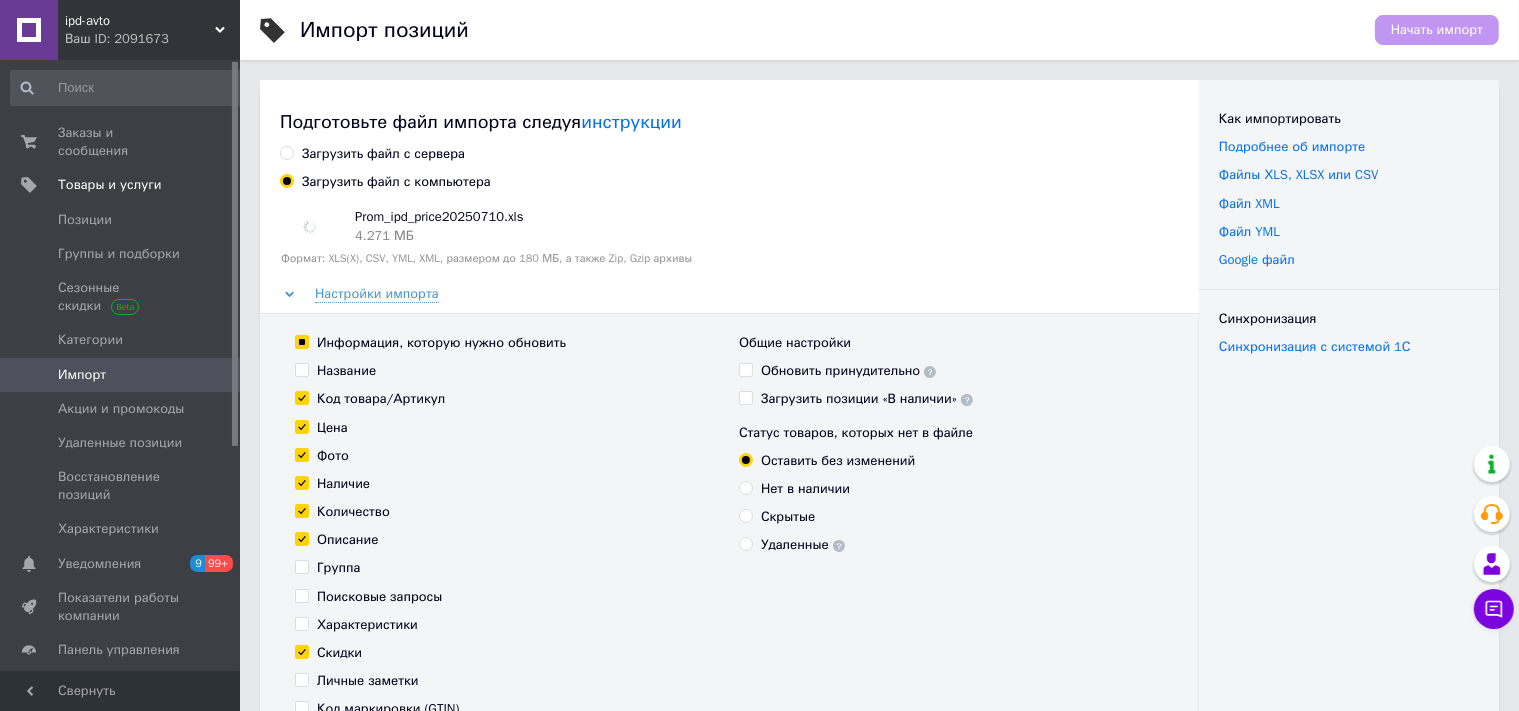 click on "Удаленные" at bounding box center (803, 545) 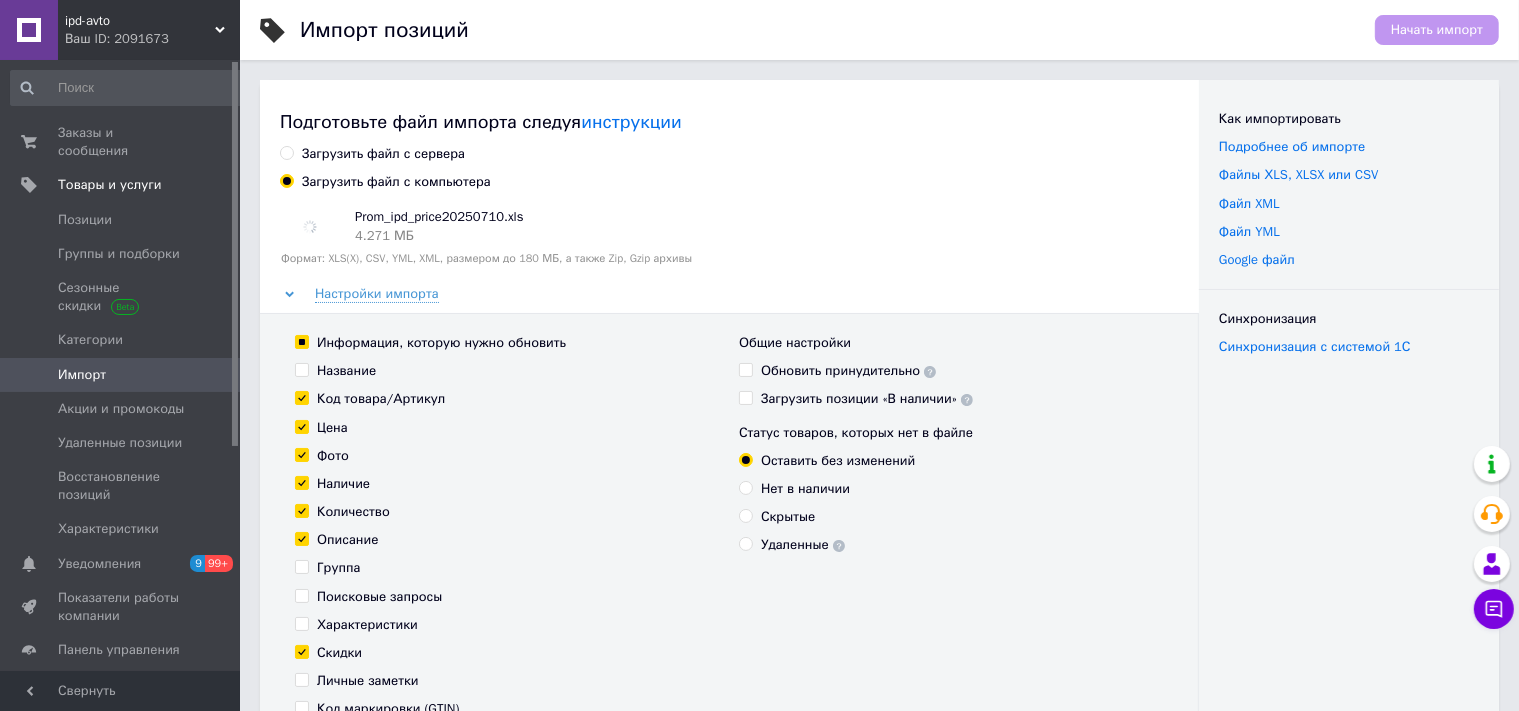 click on "Удаленные" at bounding box center (745, 543) 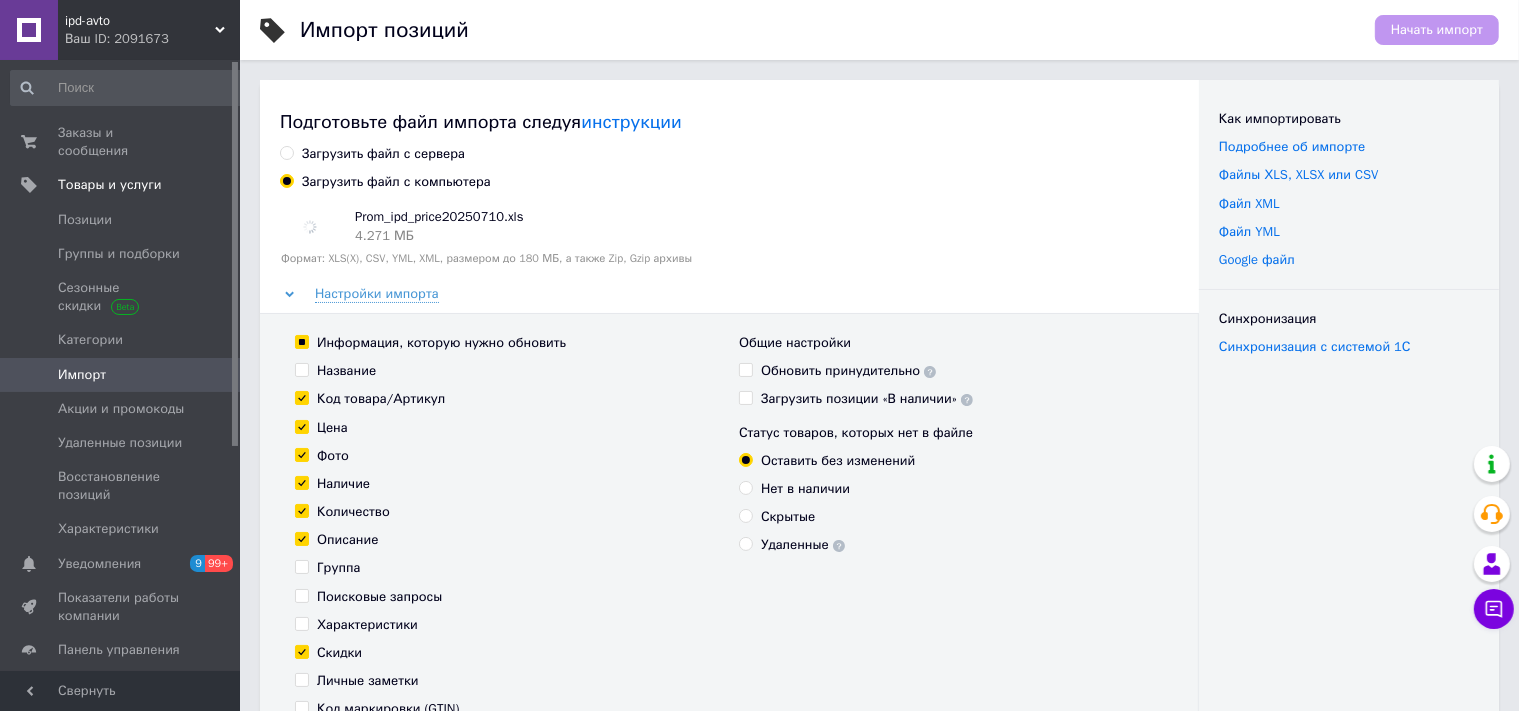 radio on "true" 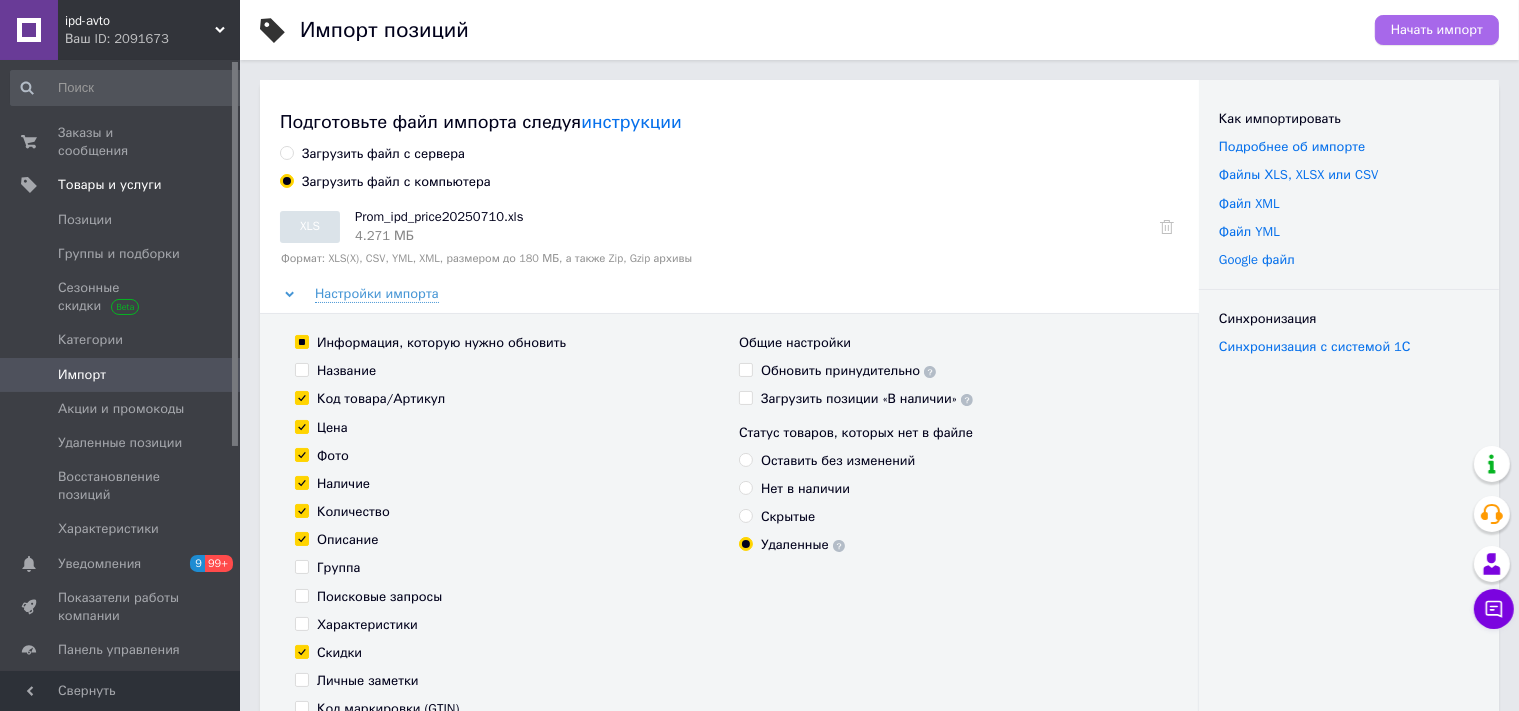 click on "Начать импорт" at bounding box center [1437, 30] 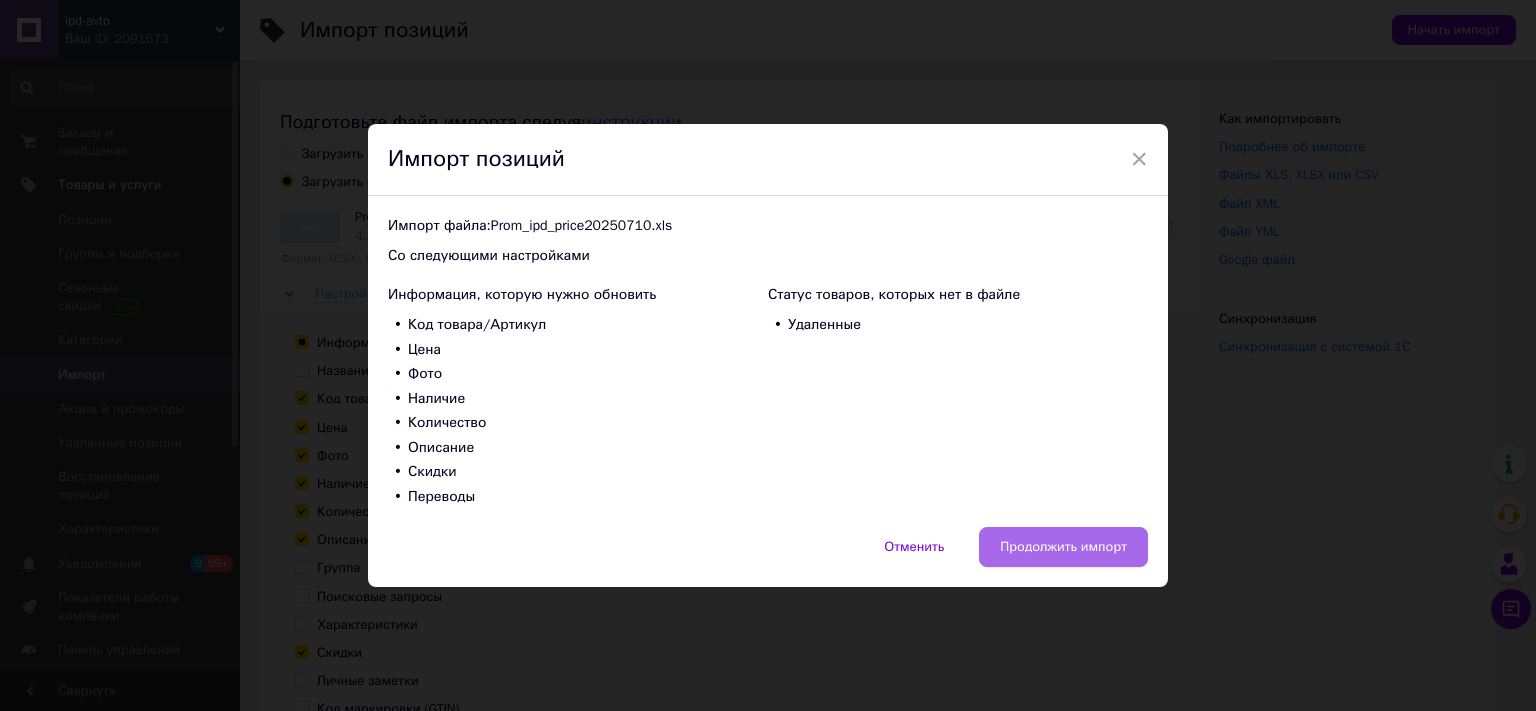 click on "Продолжить импорт" at bounding box center [1063, 547] 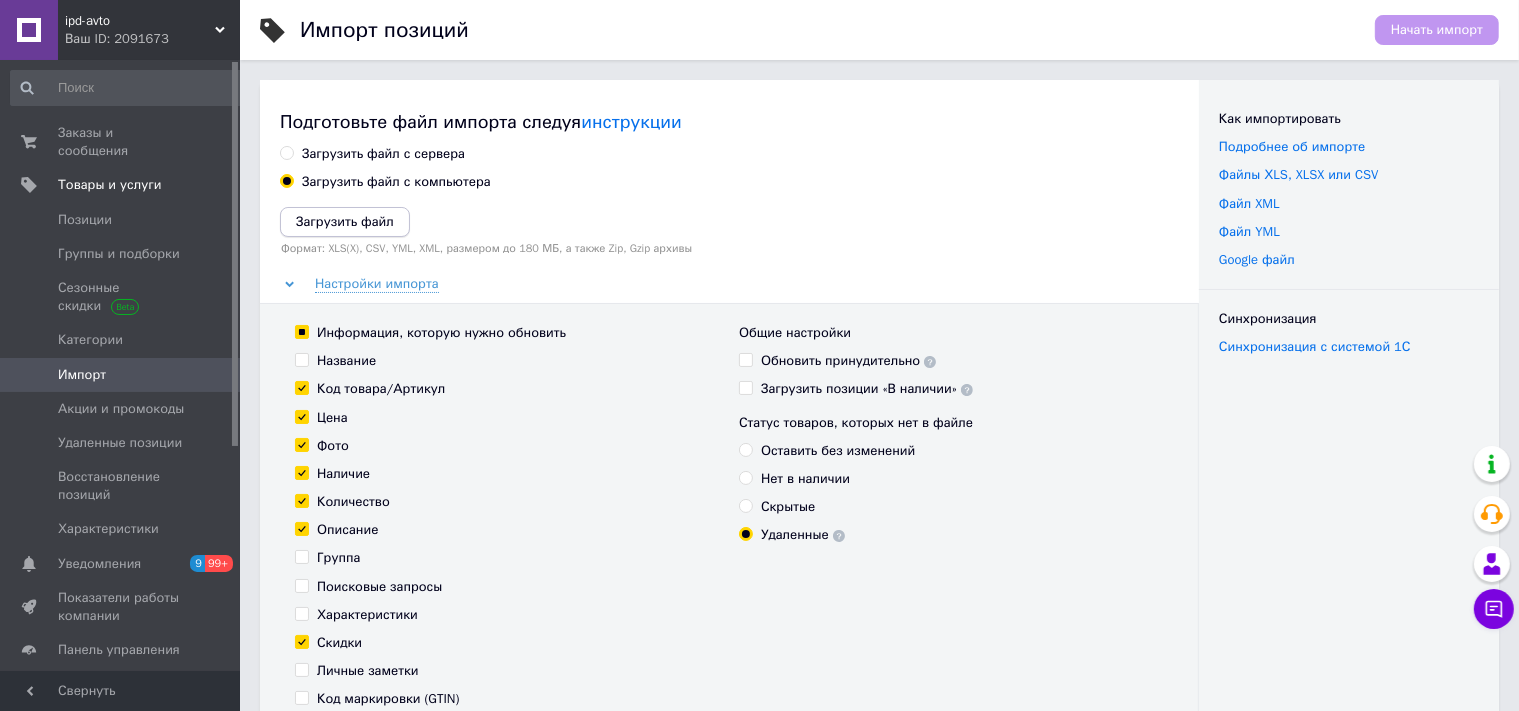 click on "Загрузить файл" at bounding box center [345, 221] 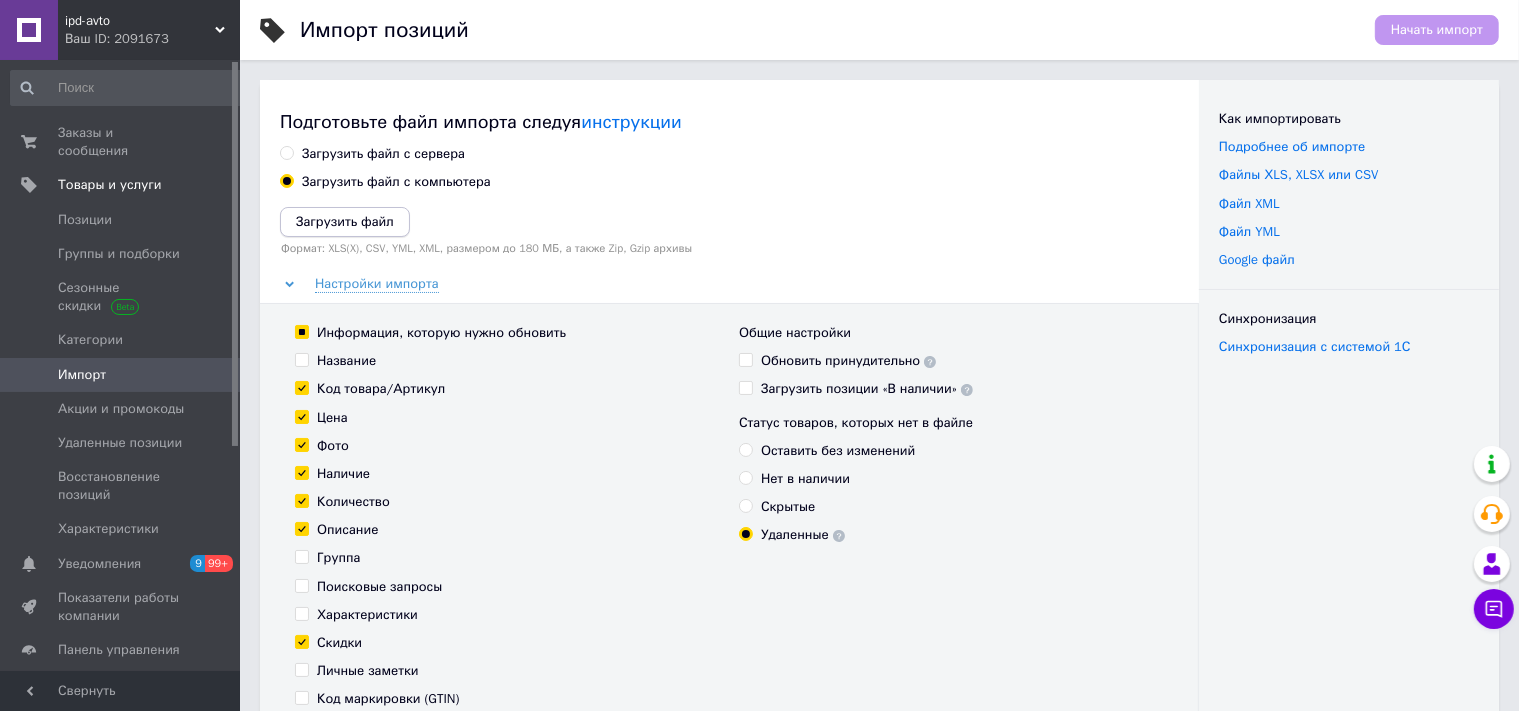 type 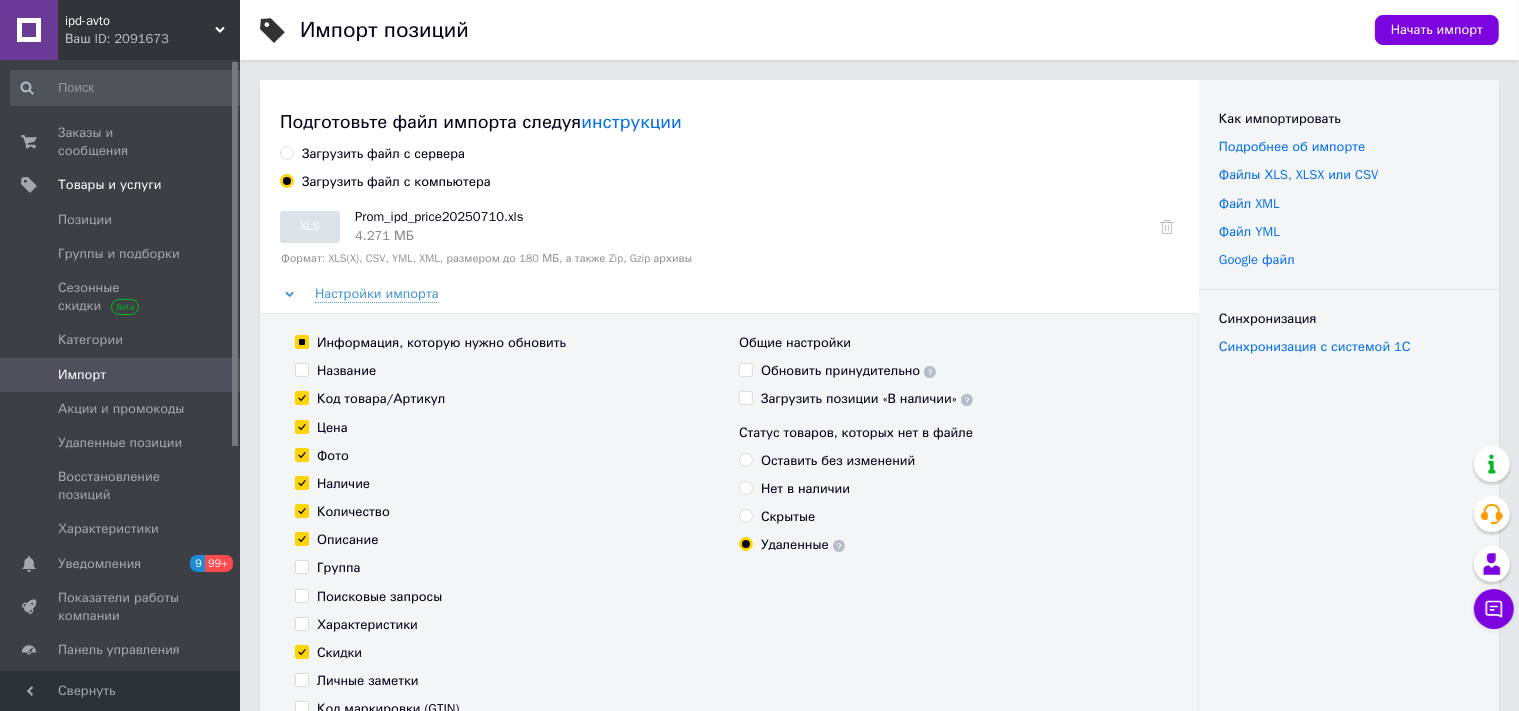 click on "Начать импорт" at bounding box center [1437, 30] 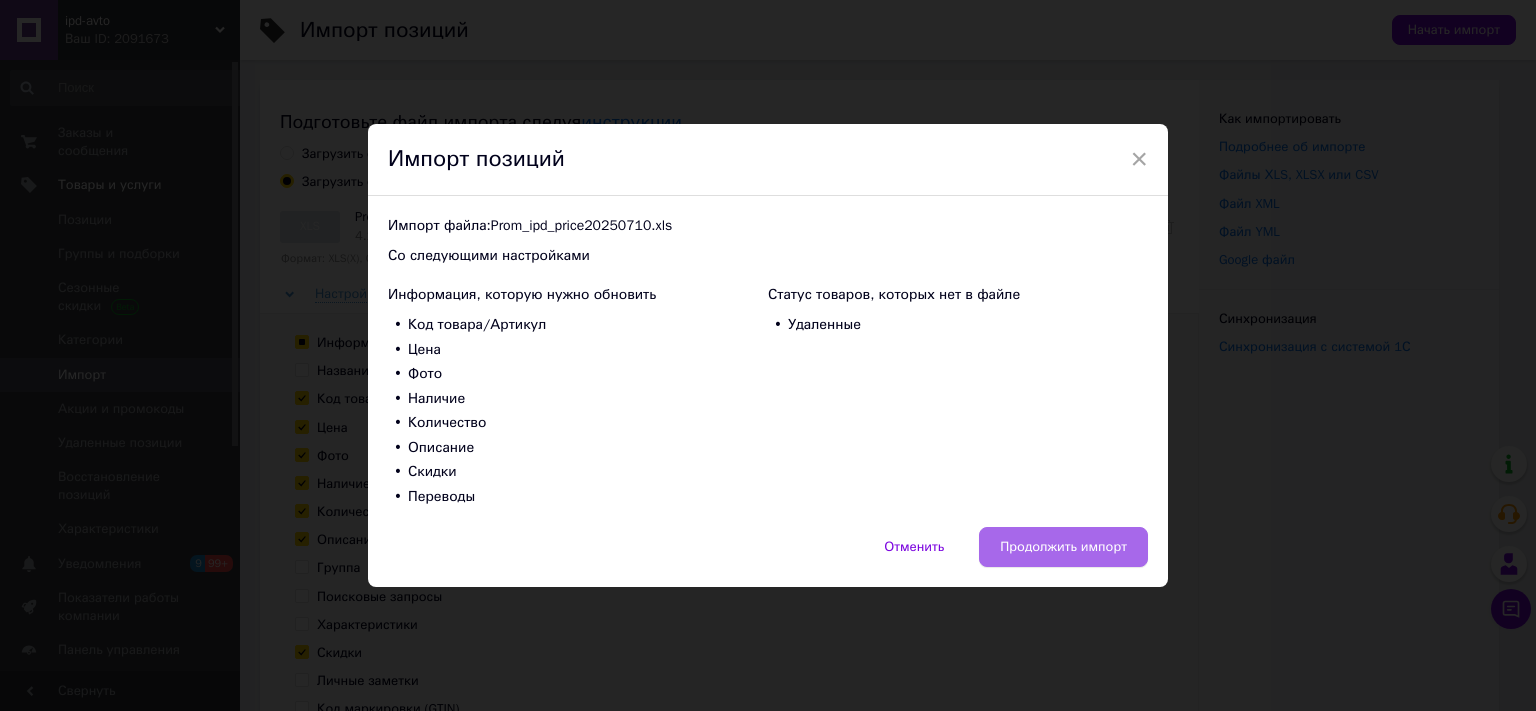 click on "Продолжить импорт" at bounding box center (1063, 547) 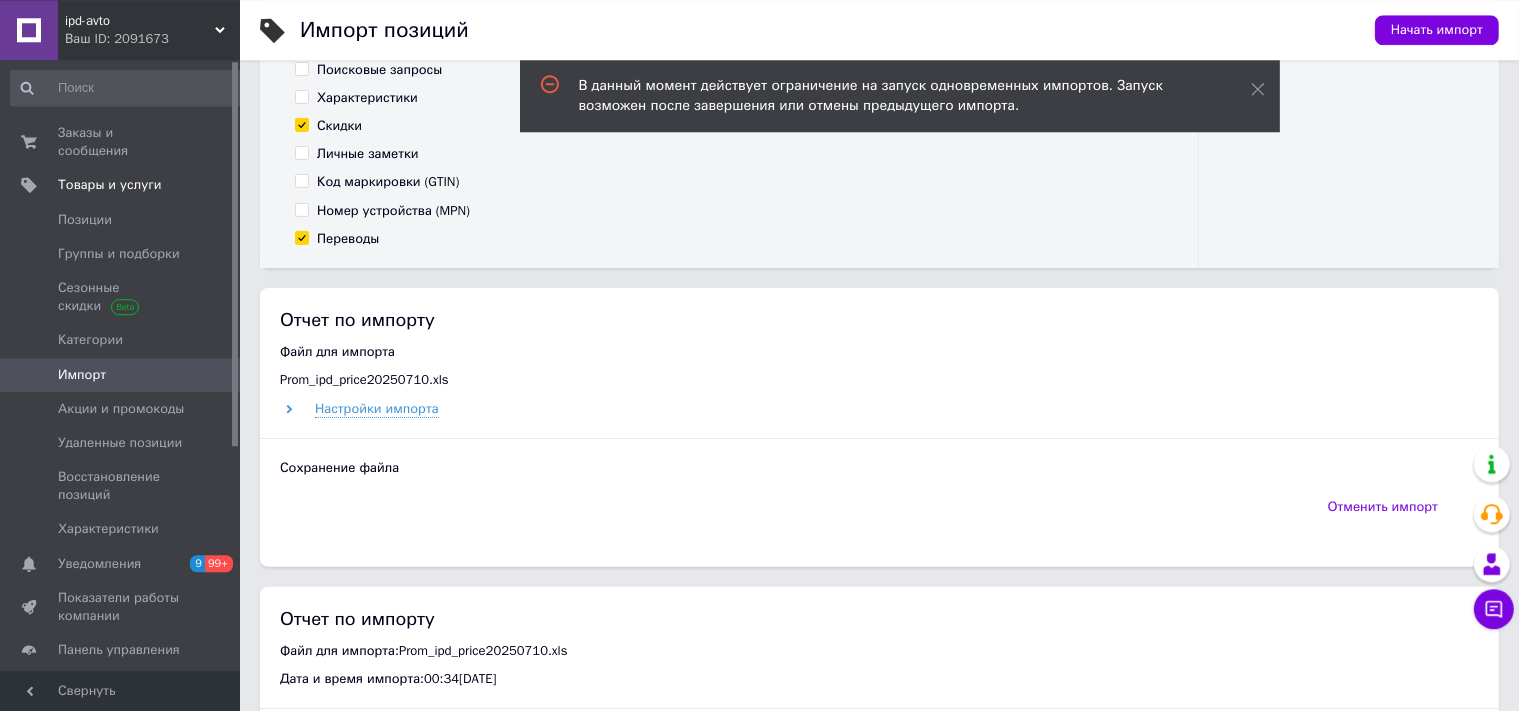 scroll, scrollTop: 422, scrollLeft: 0, axis: vertical 